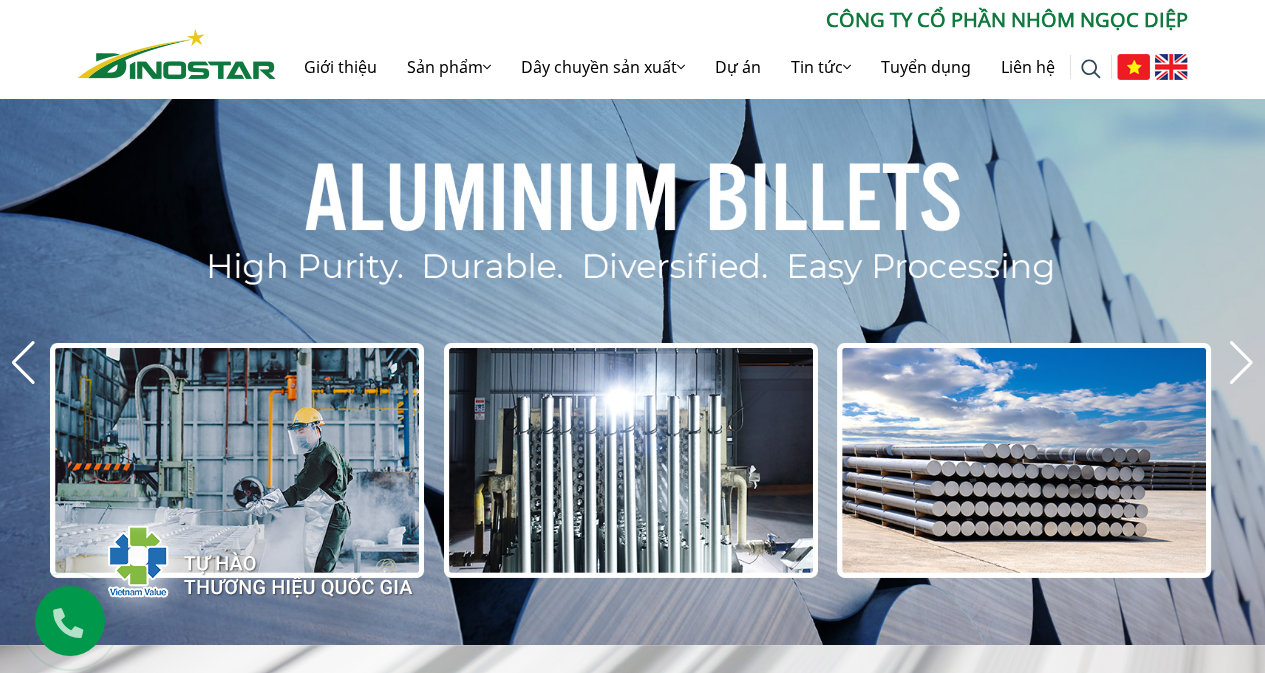scroll, scrollTop: 0, scrollLeft: 0, axis: both 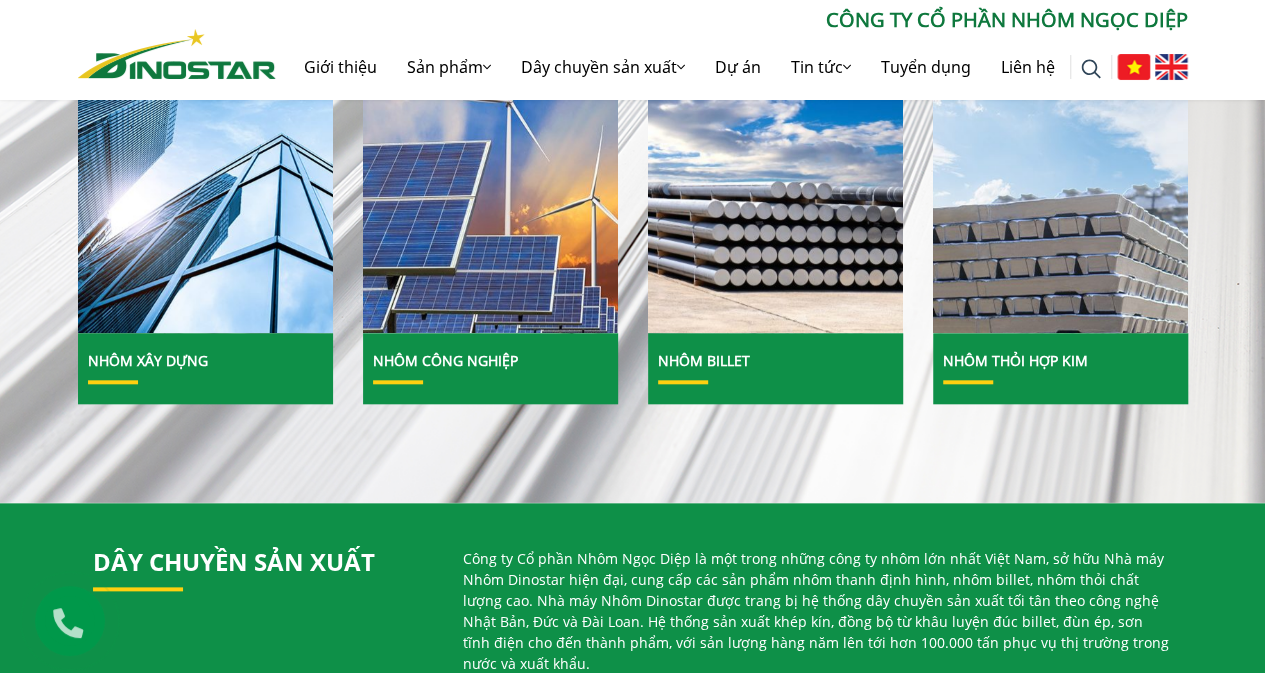 click on "Tìm kiếm cho:
********
CÔNG TY CỔ PHẦN NHÔM NGỌC DIỆP
Giới thiệu
Sản phẩm
Sản phẩm Nhôm Xây dựng Nhôm Công nghiệp Nhôm Billet Nhôm Thỏi hợp kim
Dây chuyền sản xuất
Dây chuyền sản xuất Dây chuyền sản xuất Nhôm định hình
Dự án Tin tức" at bounding box center [633, 52] 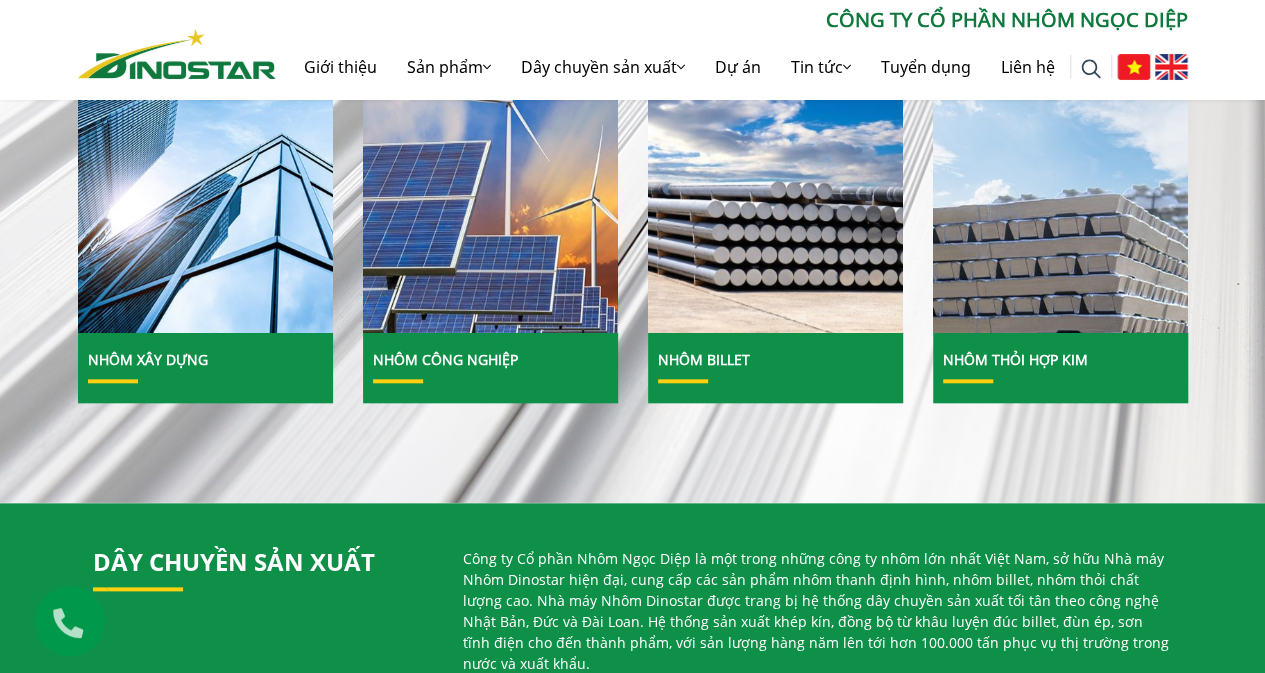 click at bounding box center [1171, 67] 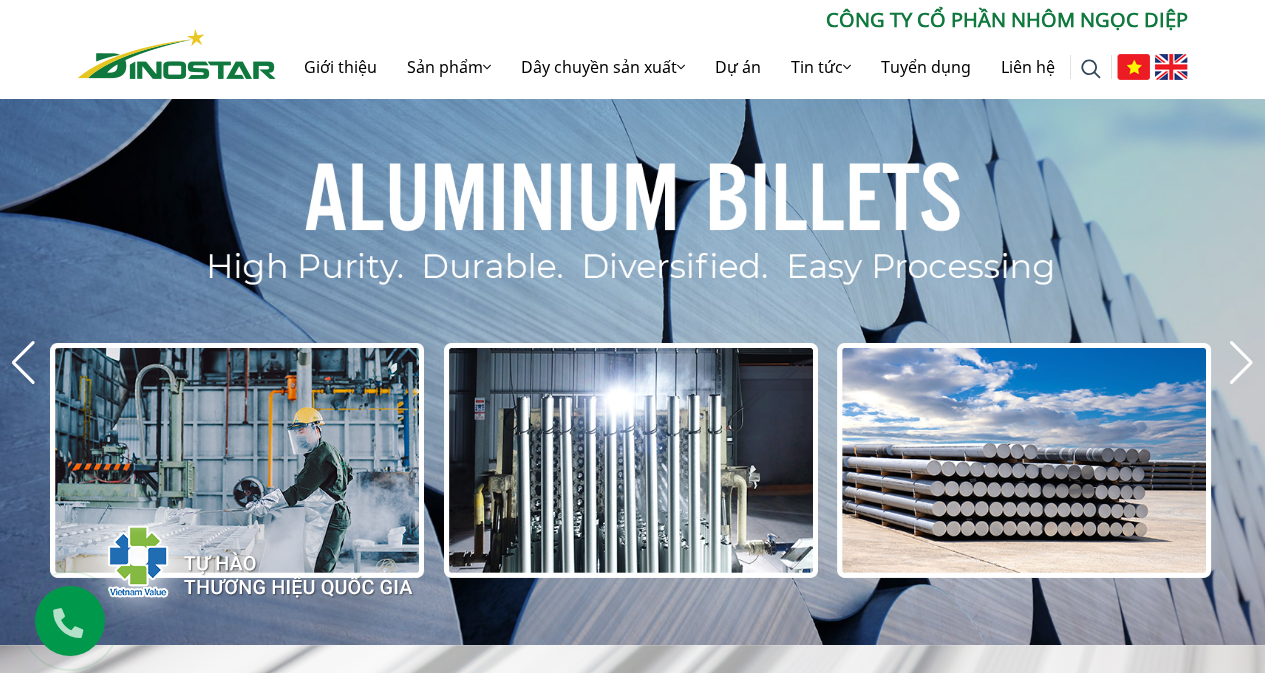 scroll, scrollTop: 0, scrollLeft: 0, axis: both 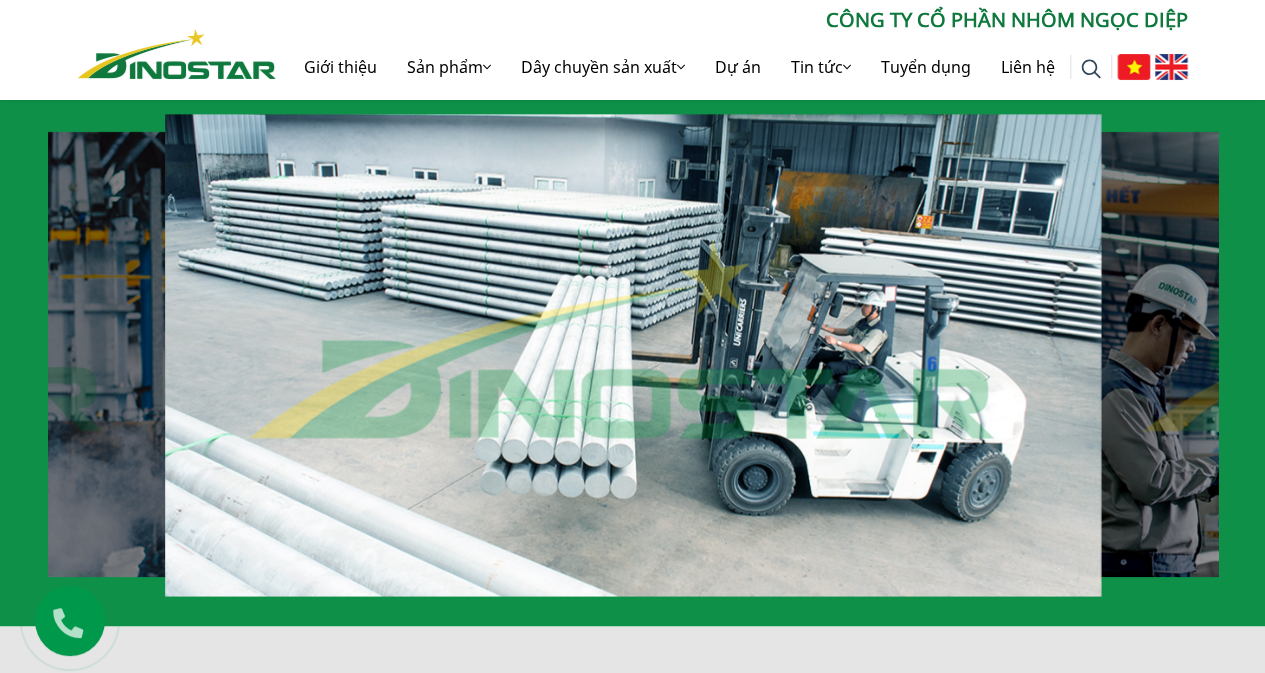 click at bounding box center [1150, 67] 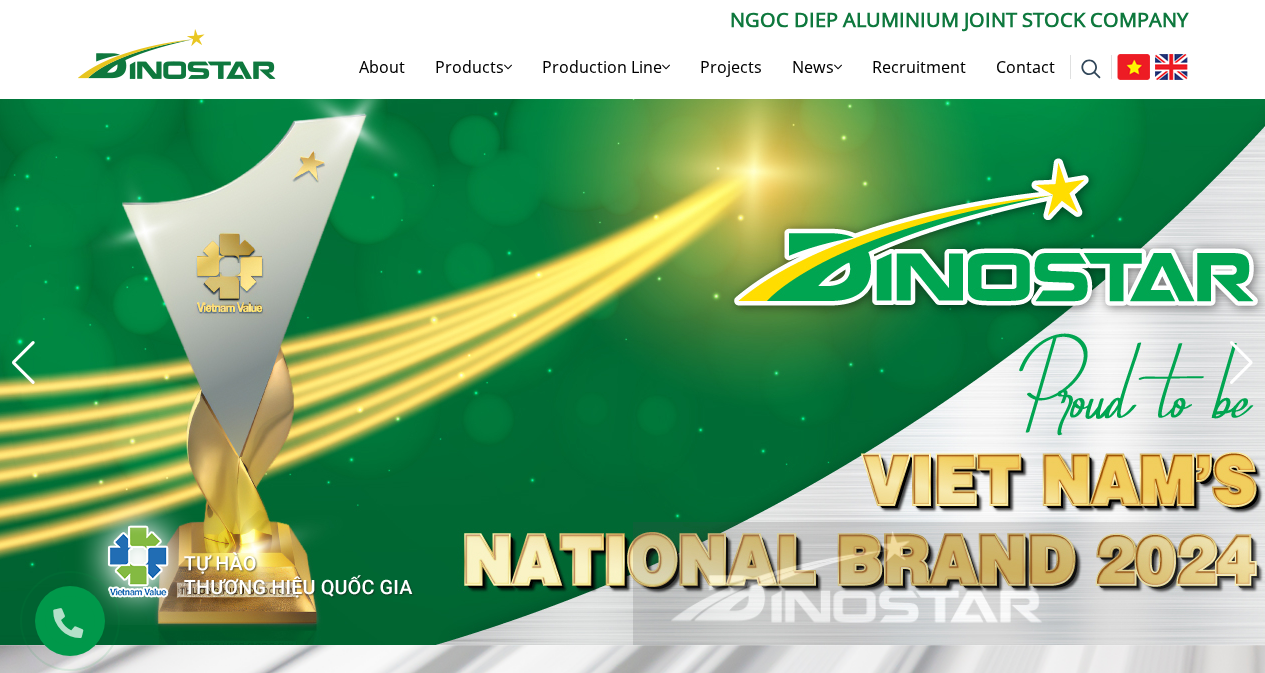 scroll, scrollTop: 0, scrollLeft: 0, axis: both 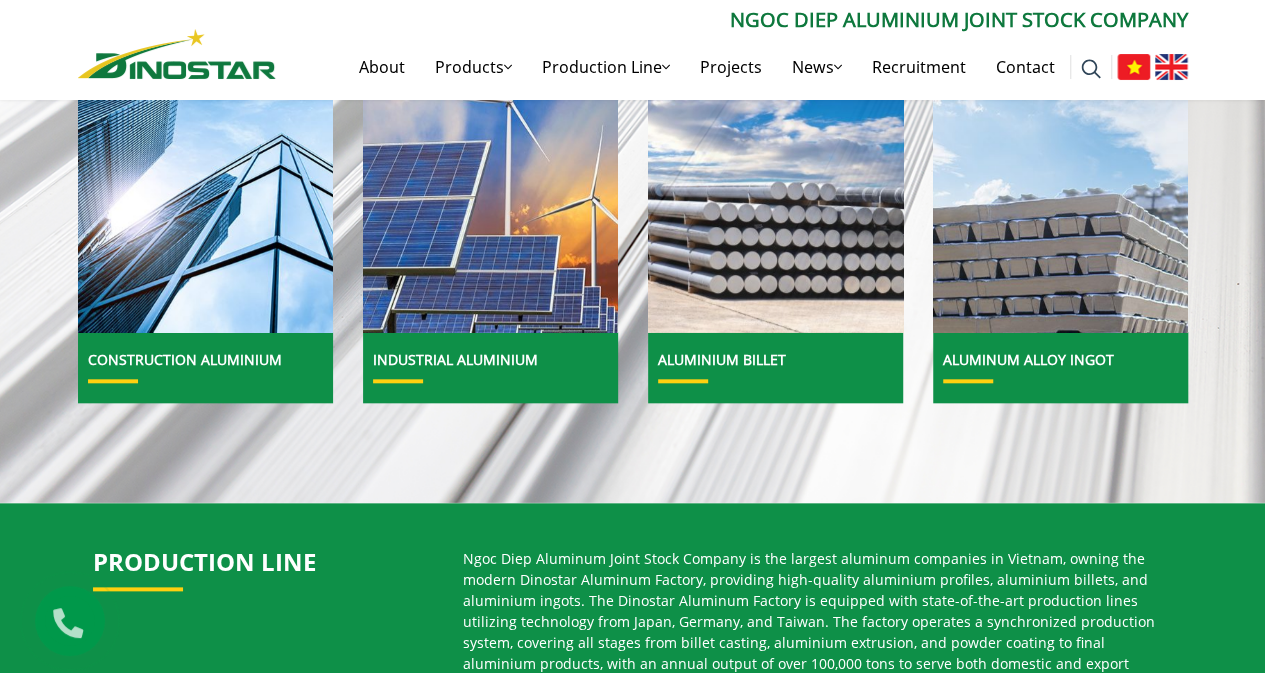 click at bounding box center (775, 177) 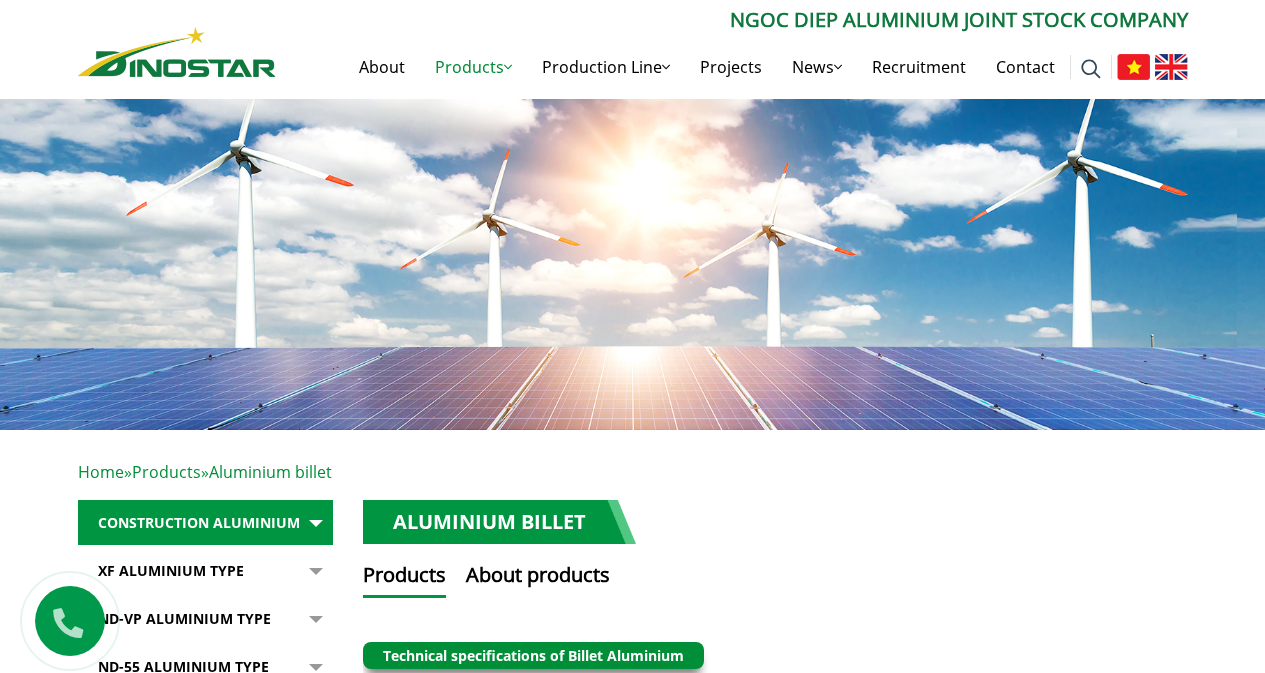 scroll, scrollTop: 0, scrollLeft: 0, axis: both 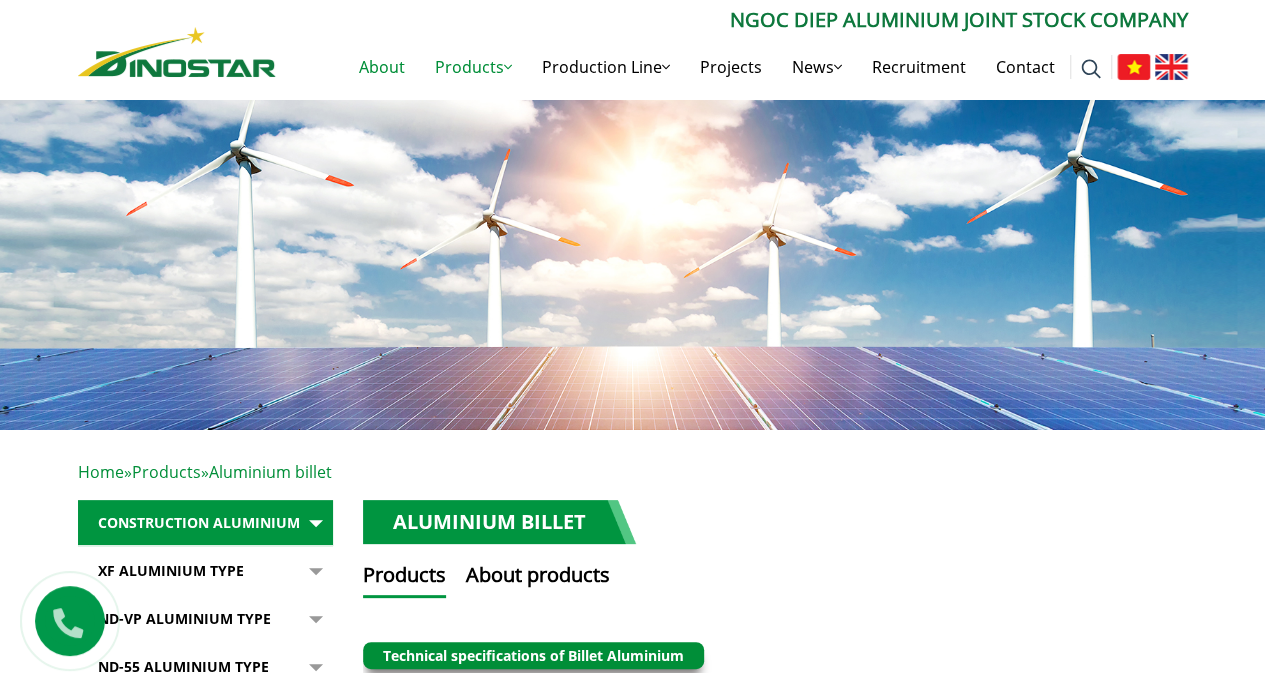 click on "About" at bounding box center (382, 67) 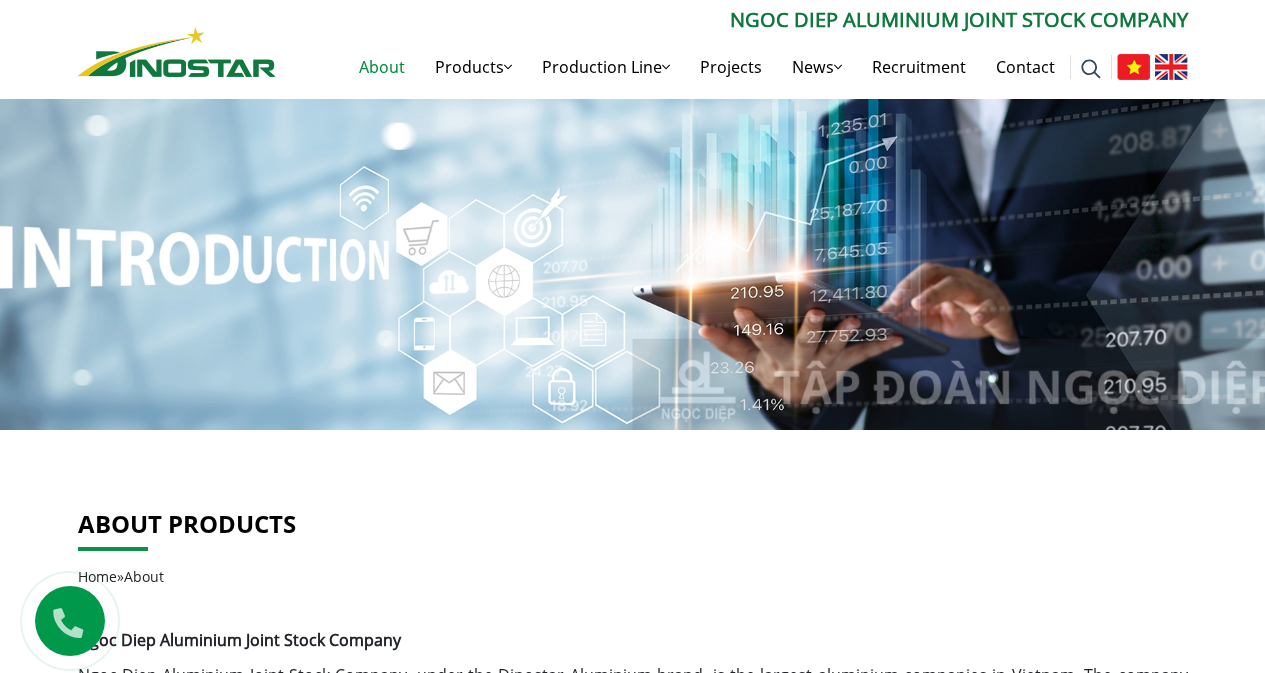 scroll, scrollTop: 0, scrollLeft: 0, axis: both 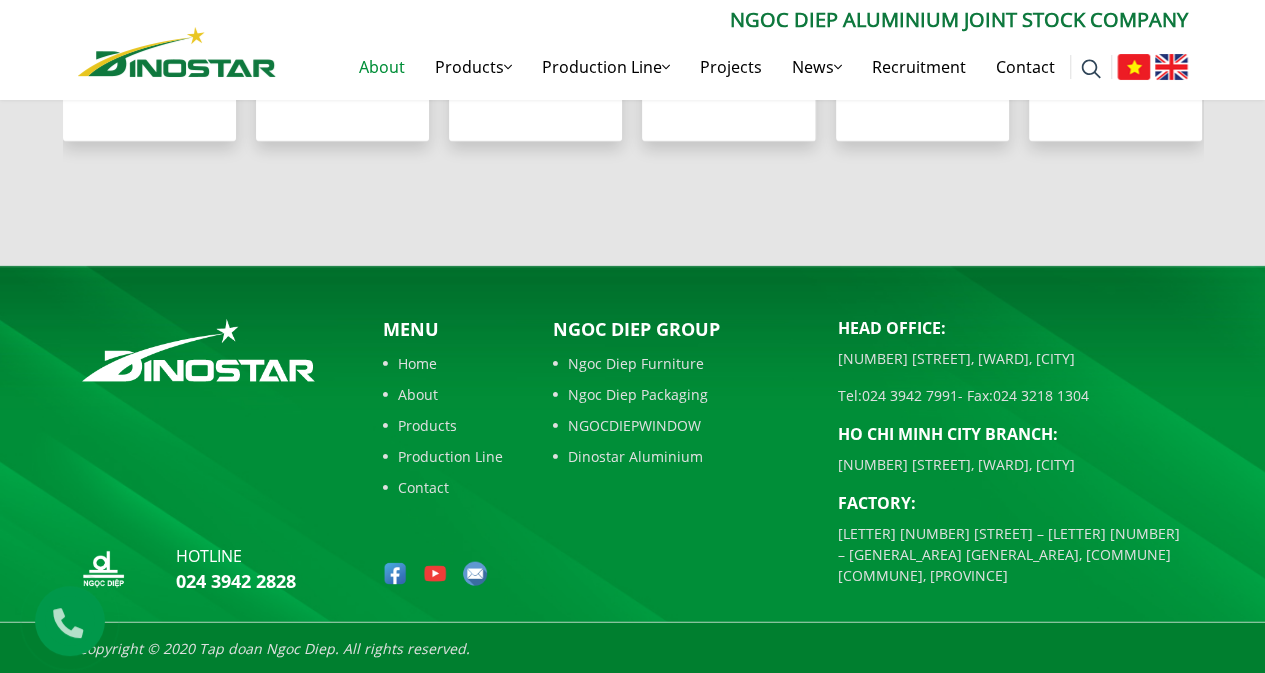 click on "About" at bounding box center [443, 394] 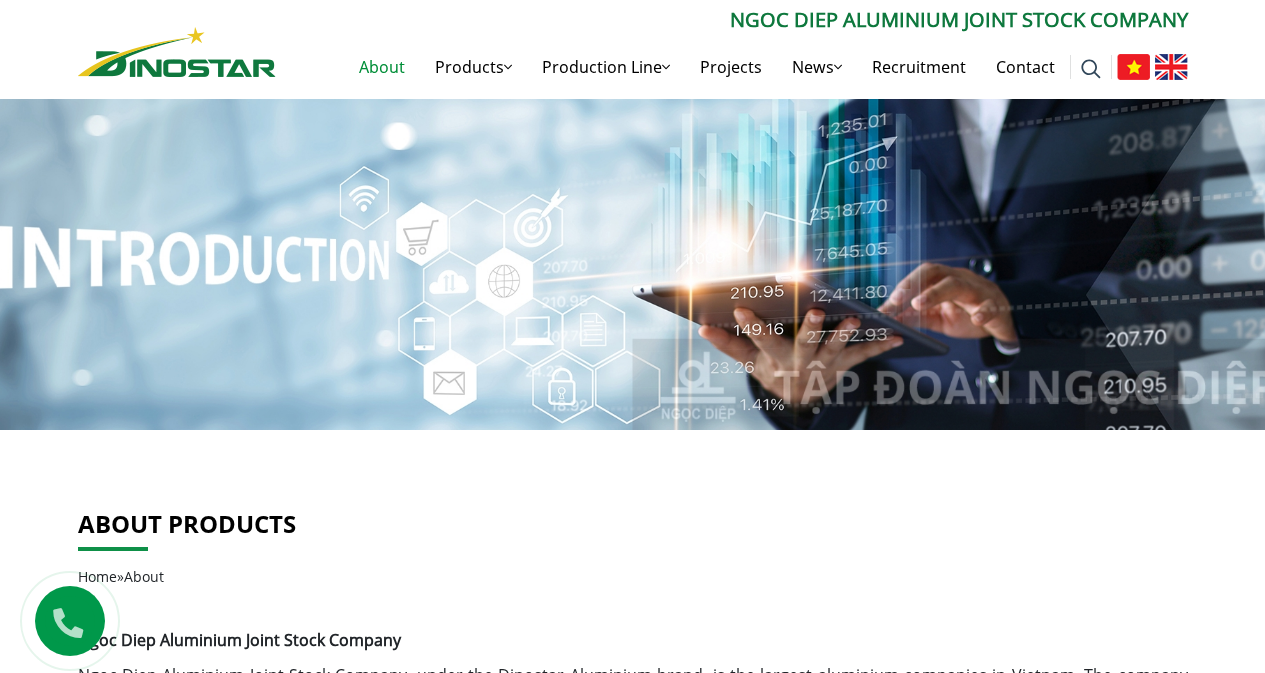 scroll, scrollTop: 0, scrollLeft: 0, axis: both 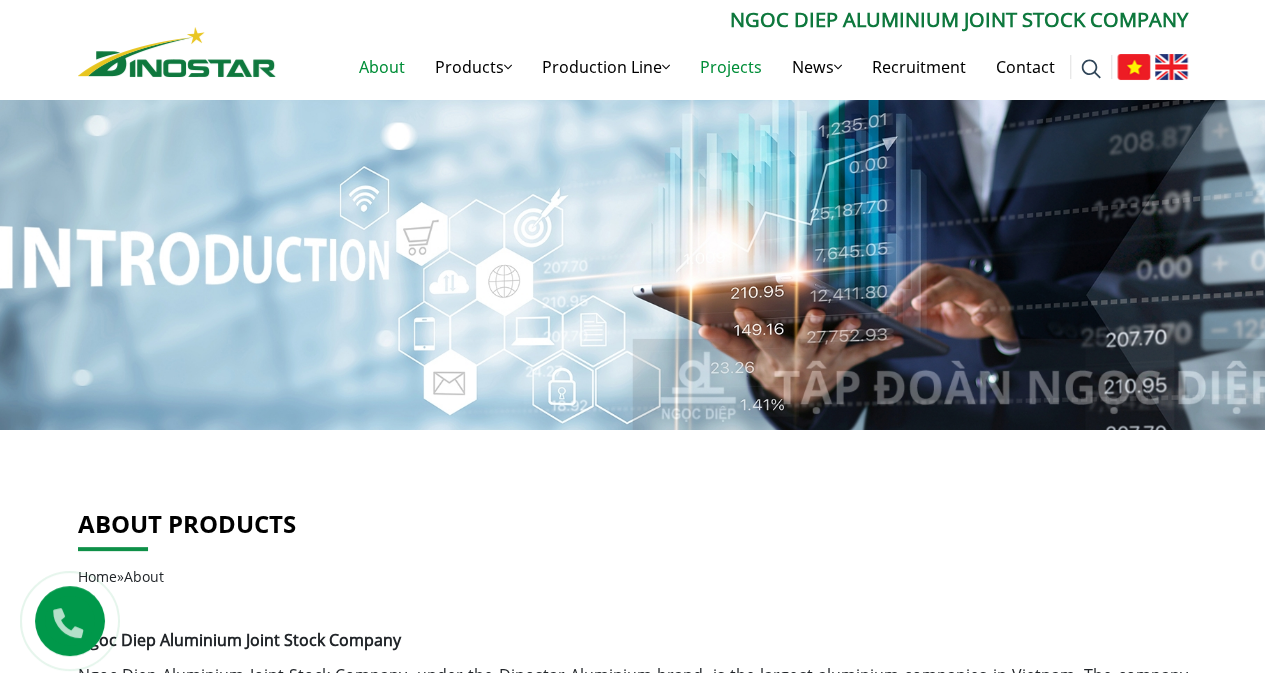click on "Projects" at bounding box center [731, 67] 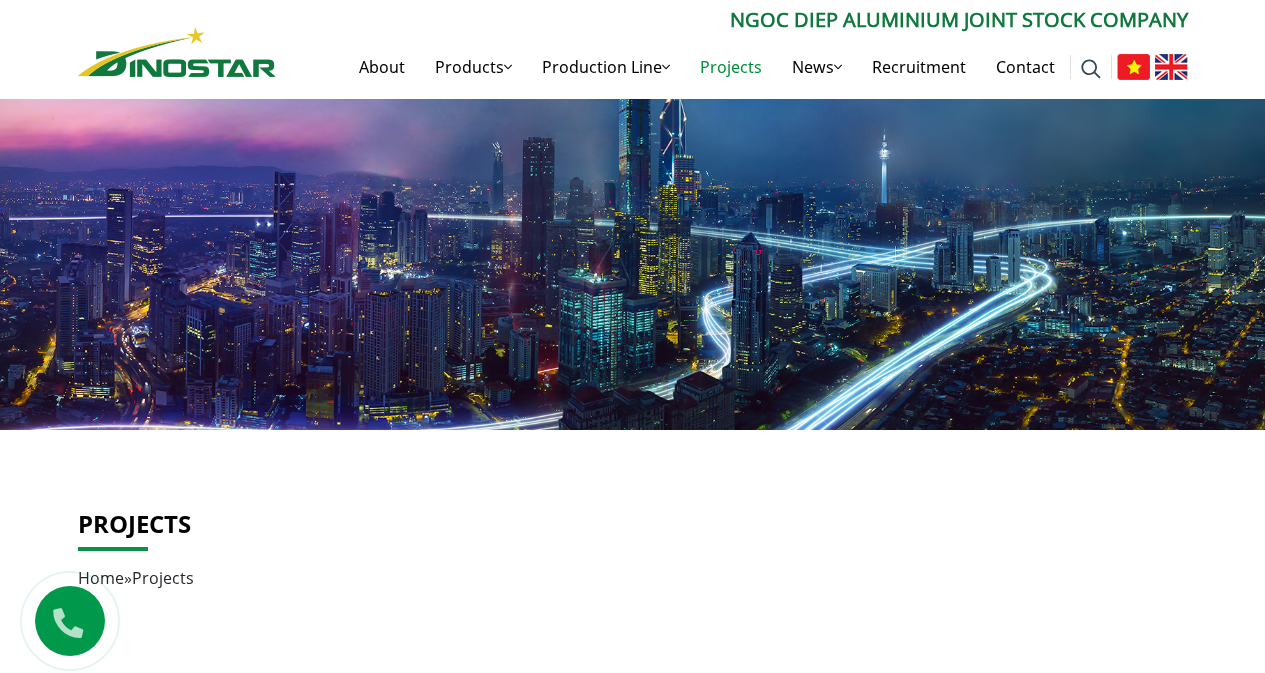 scroll, scrollTop: 0, scrollLeft: 0, axis: both 